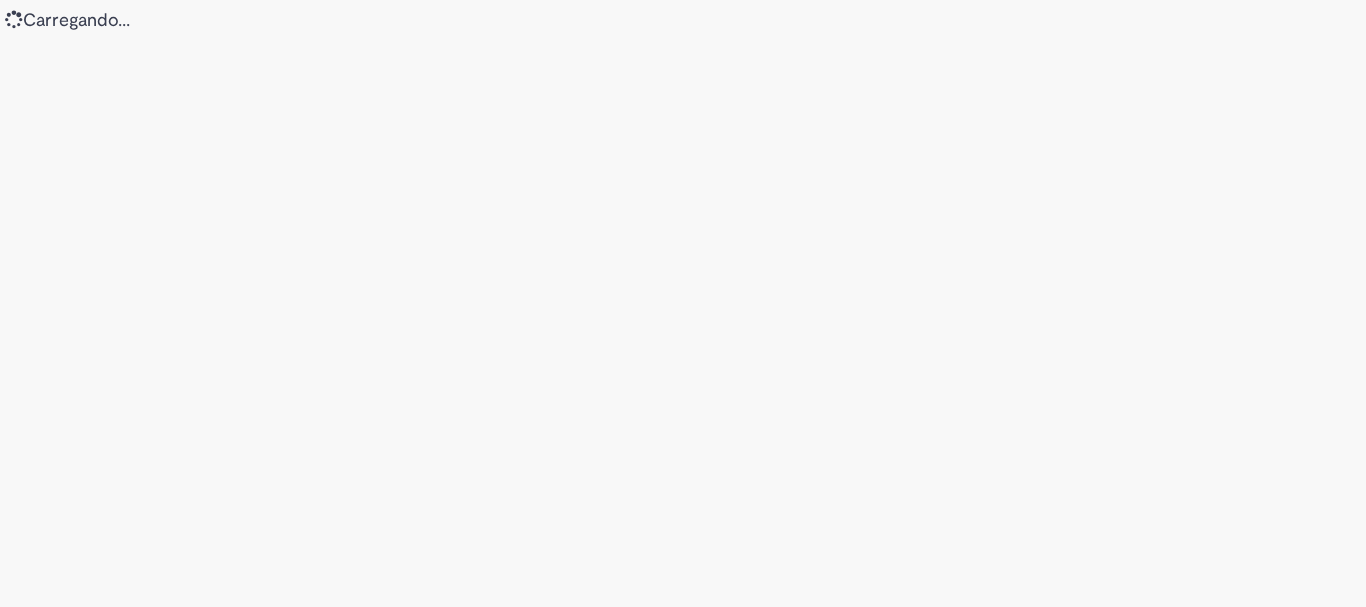 scroll, scrollTop: 0, scrollLeft: 0, axis: both 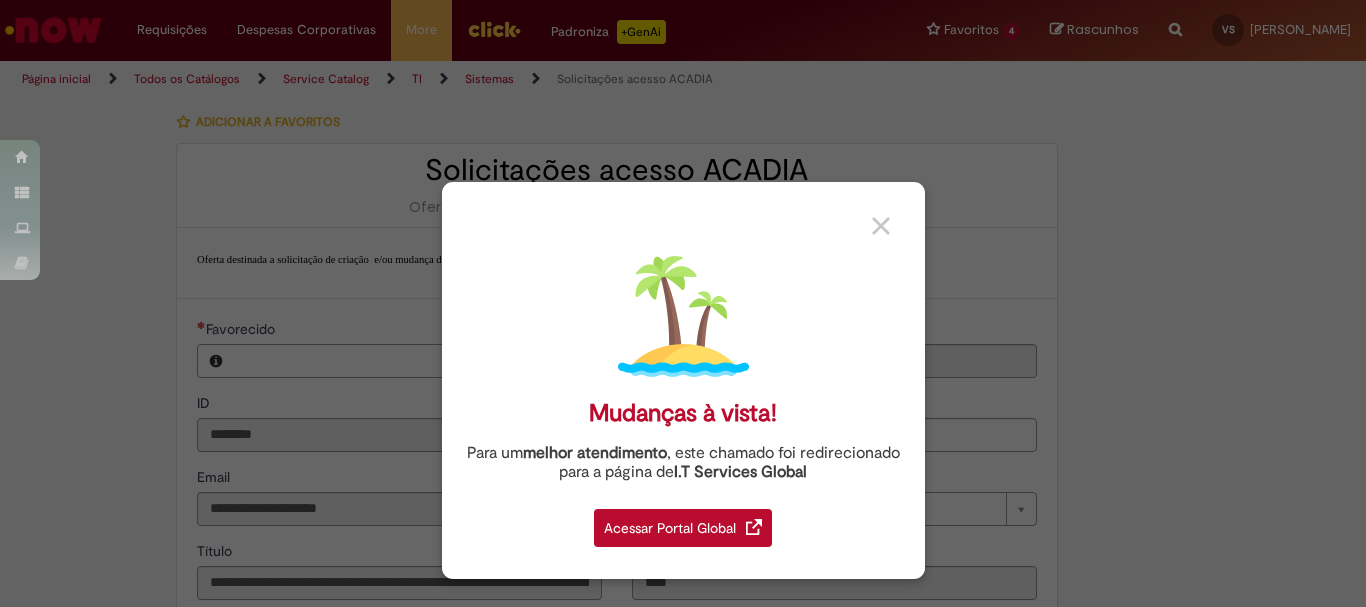 type on "**********" 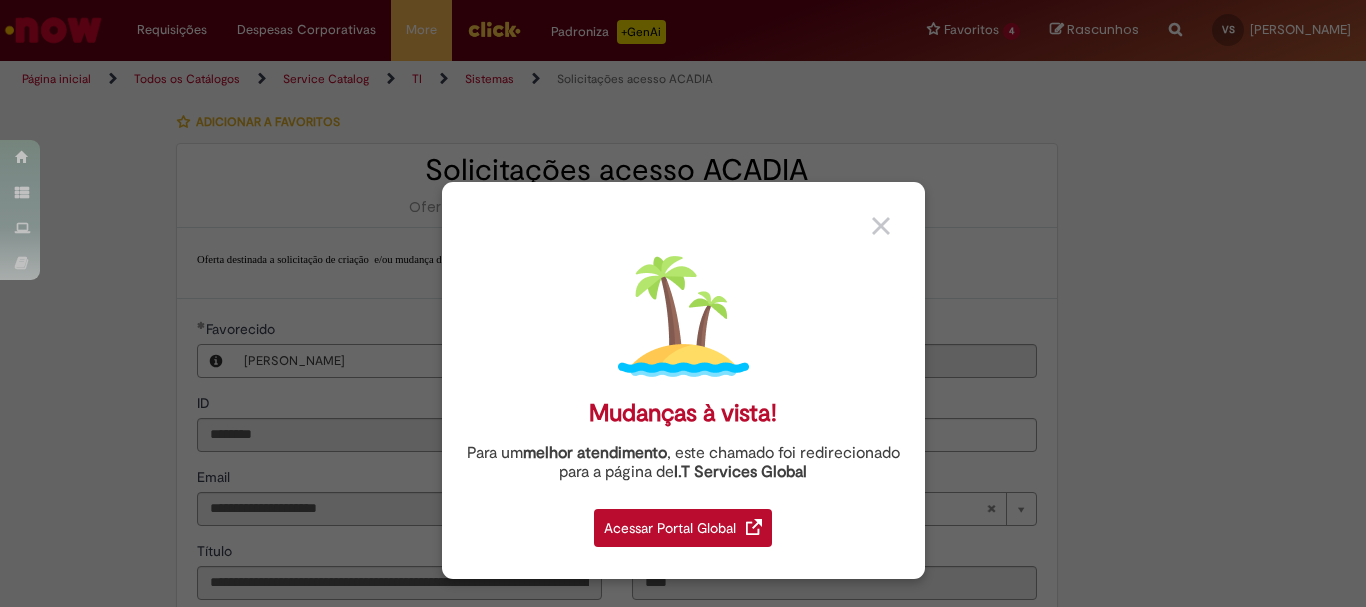click at bounding box center [881, 226] 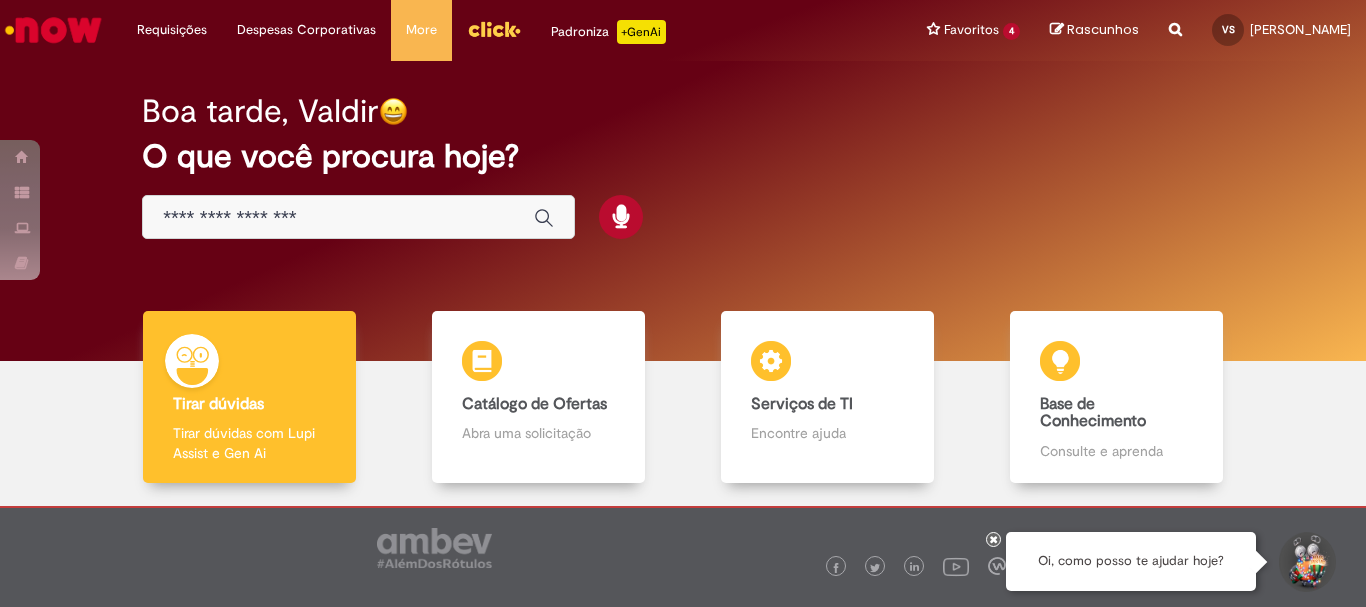 click at bounding box center (338, 218) 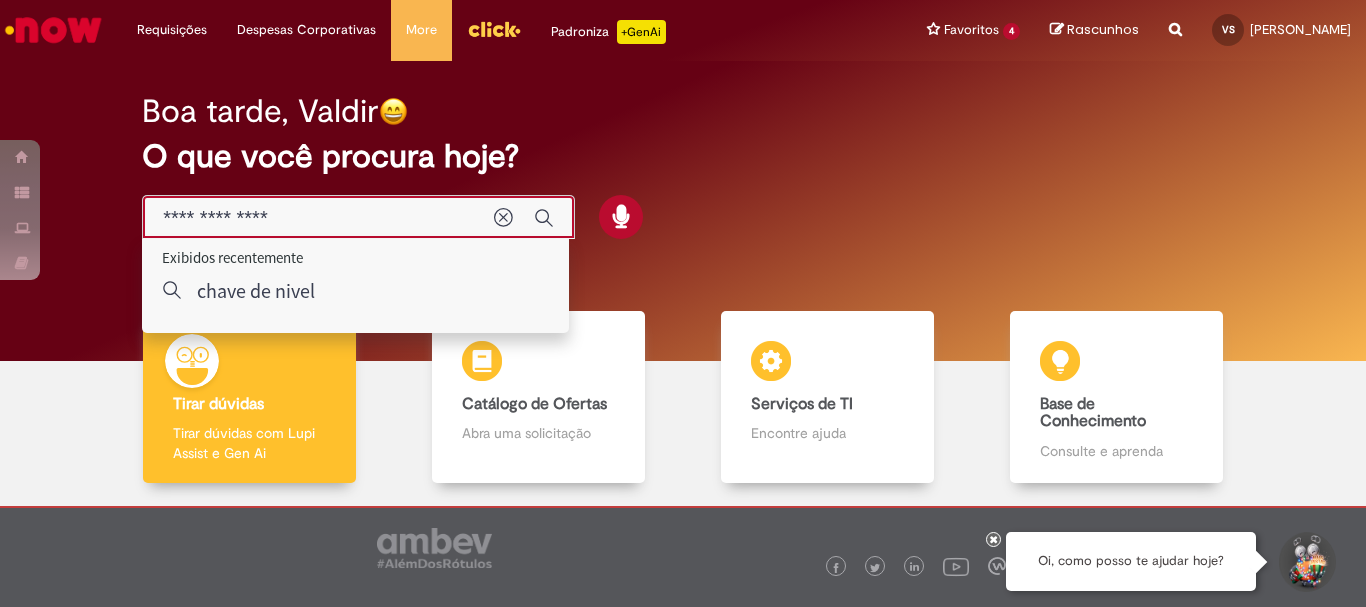 type on "**********" 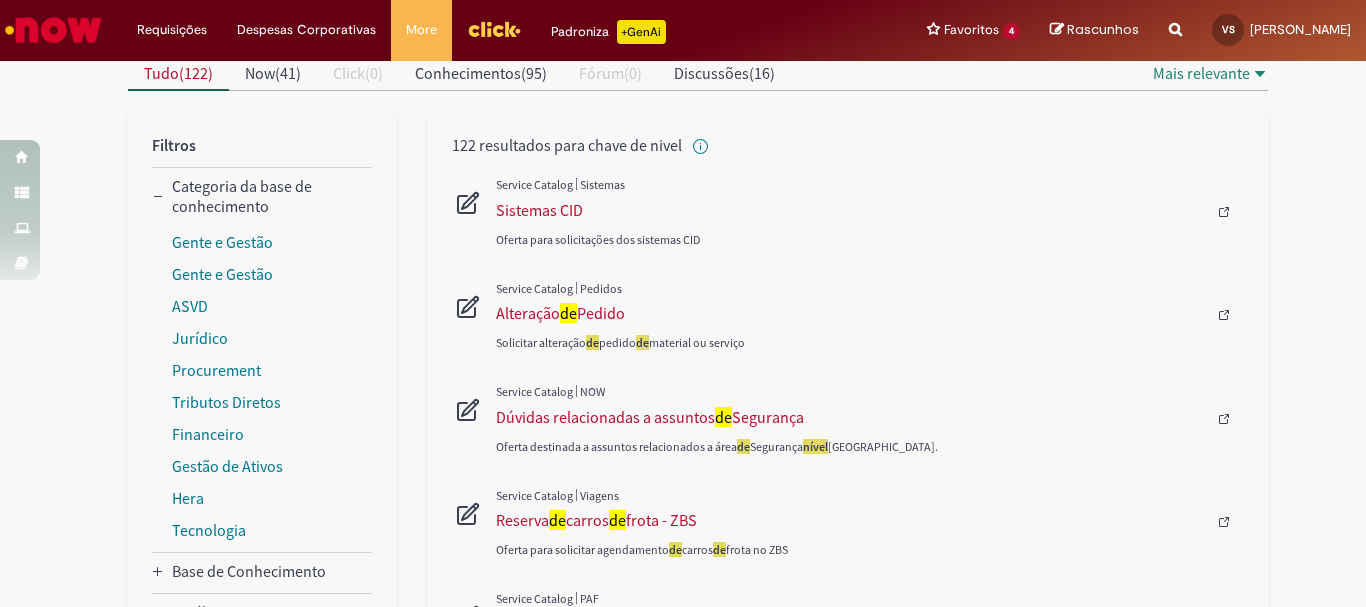 scroll, scrollTop: 0, scrollLeft: 0, axis: both 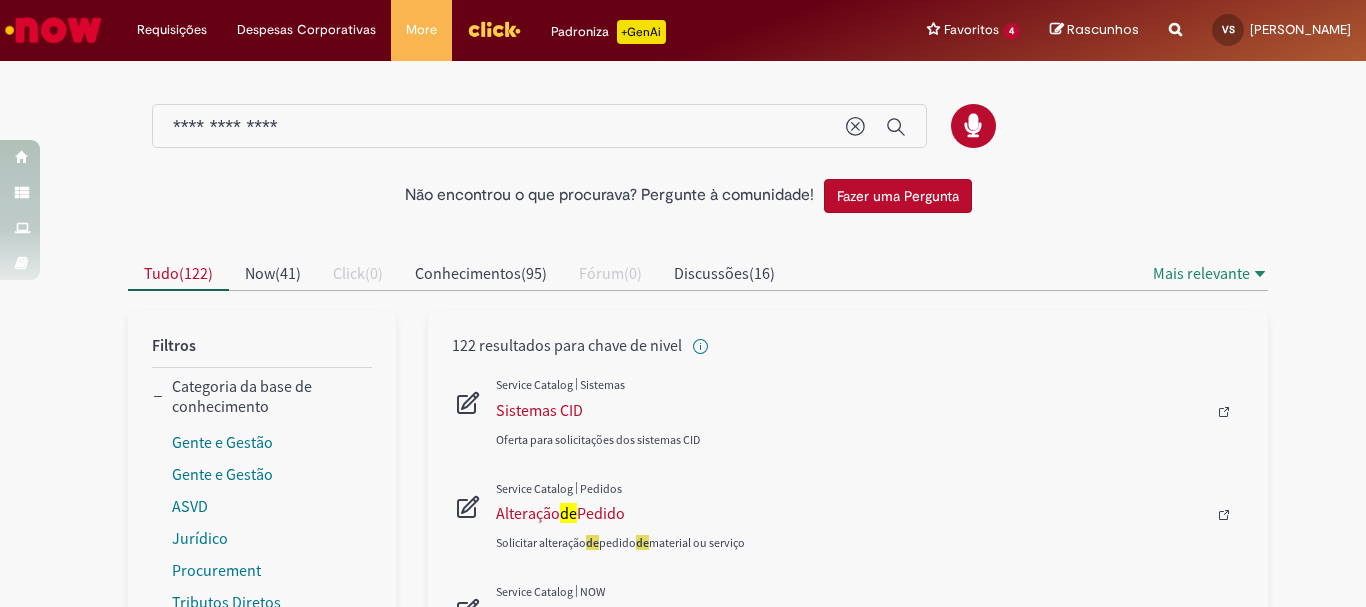 type 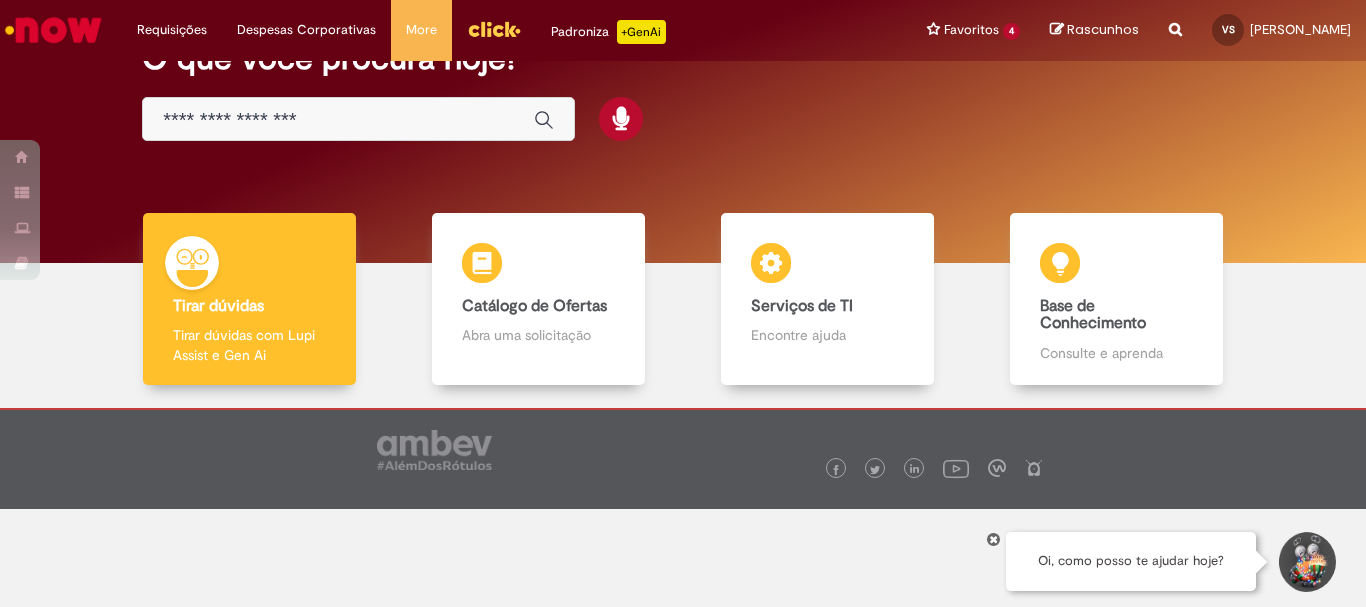 scroll, scrollTop: 0, scrollLeft: 0, axis: both 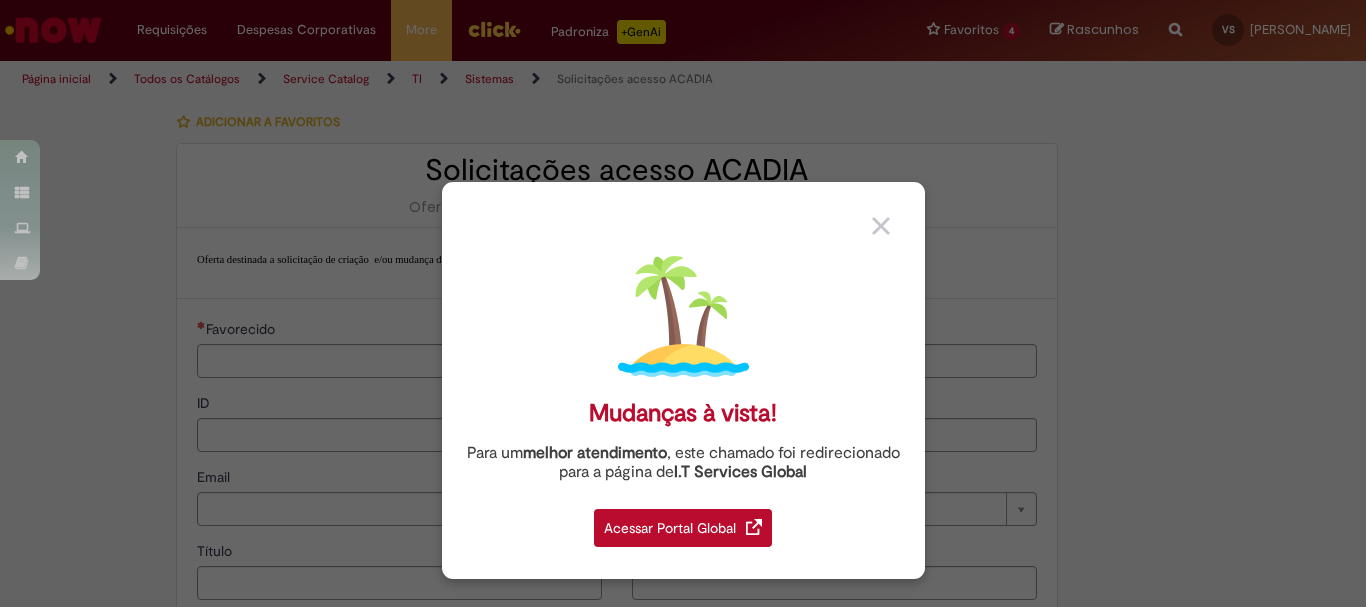 type on "********" 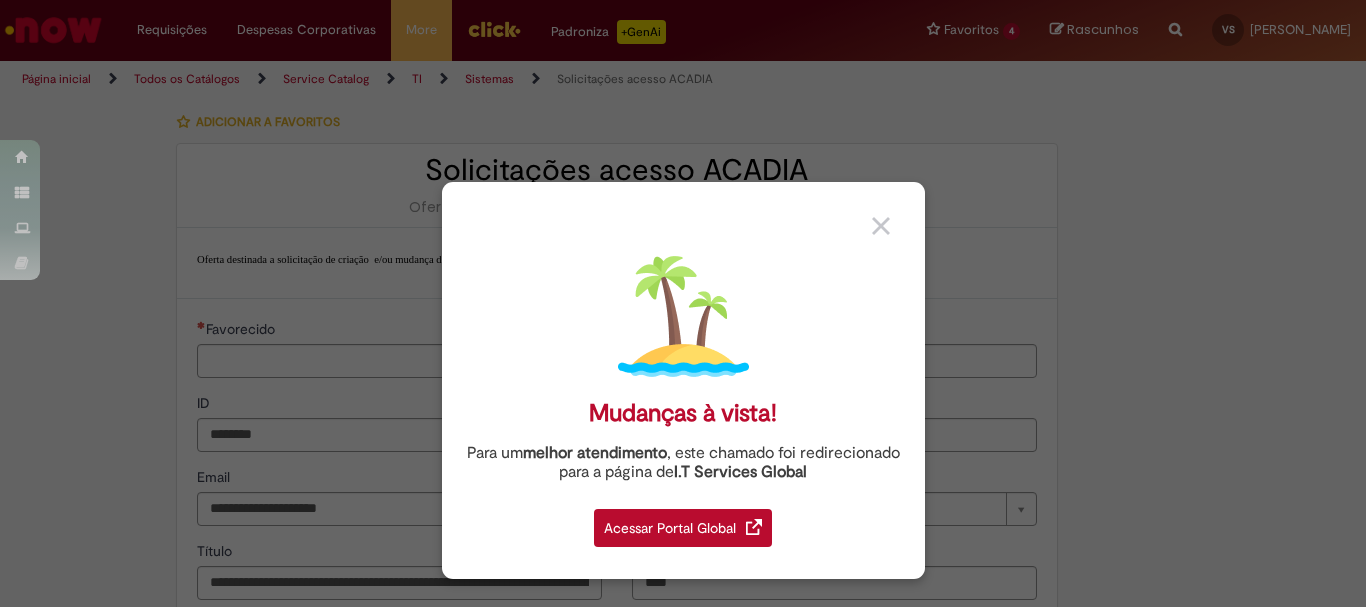 type on "**********" 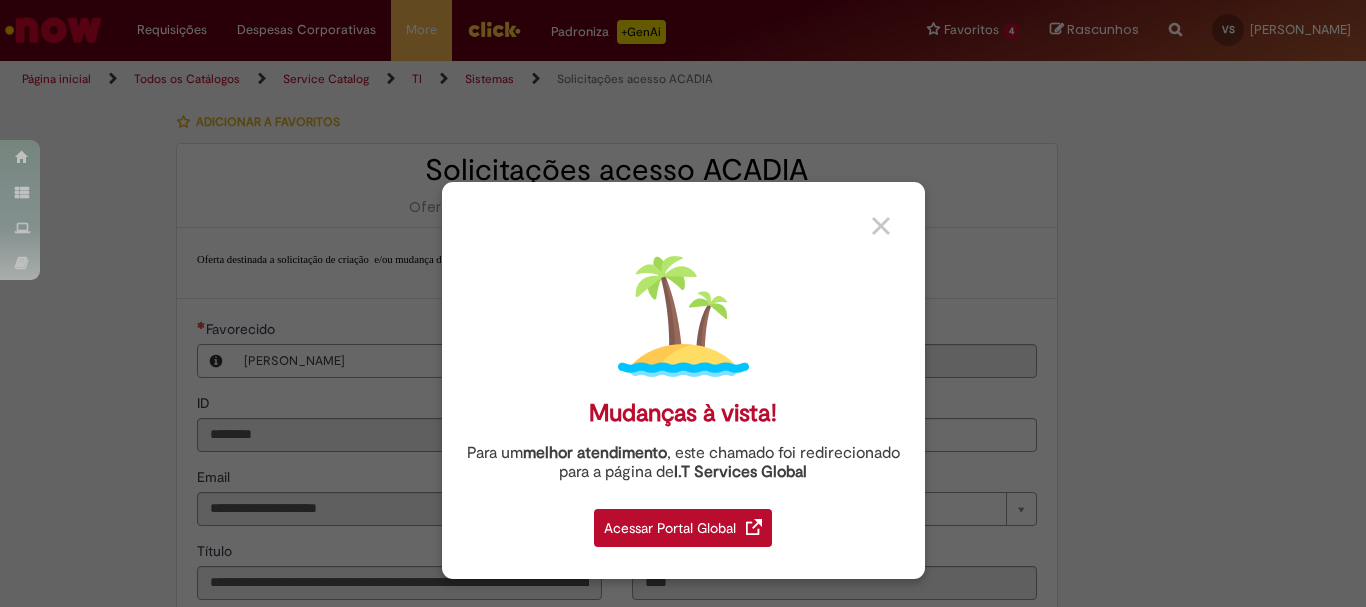 type on "**********" 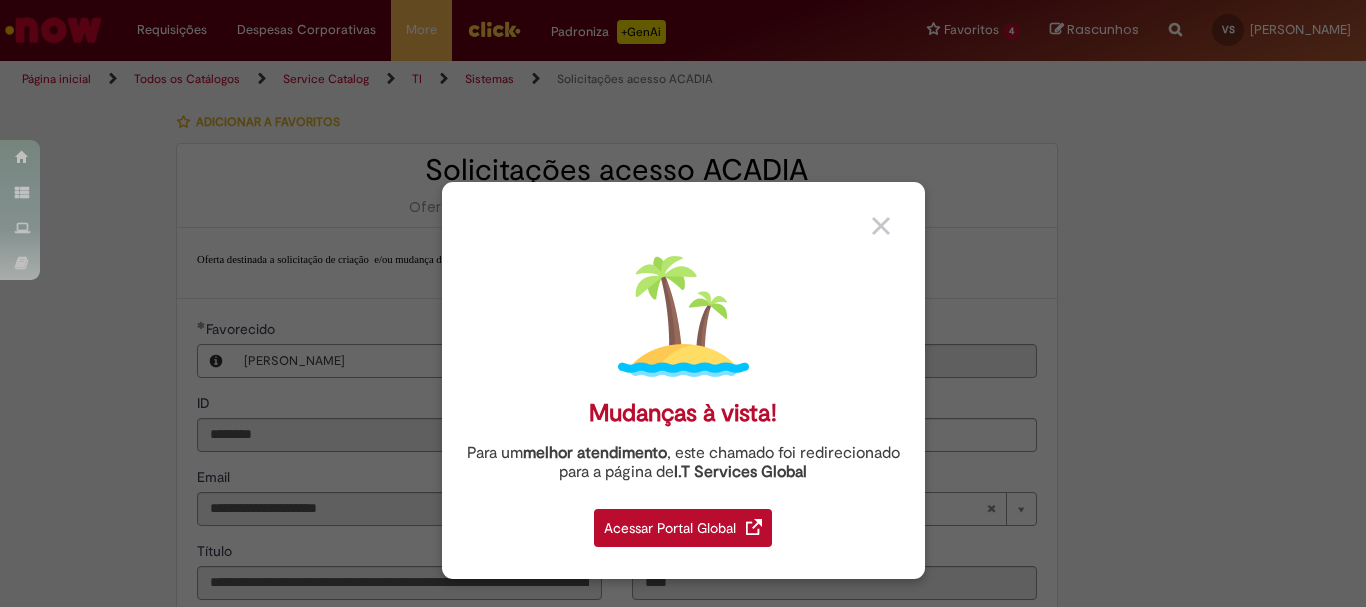 click at bounding box center (881, 226) 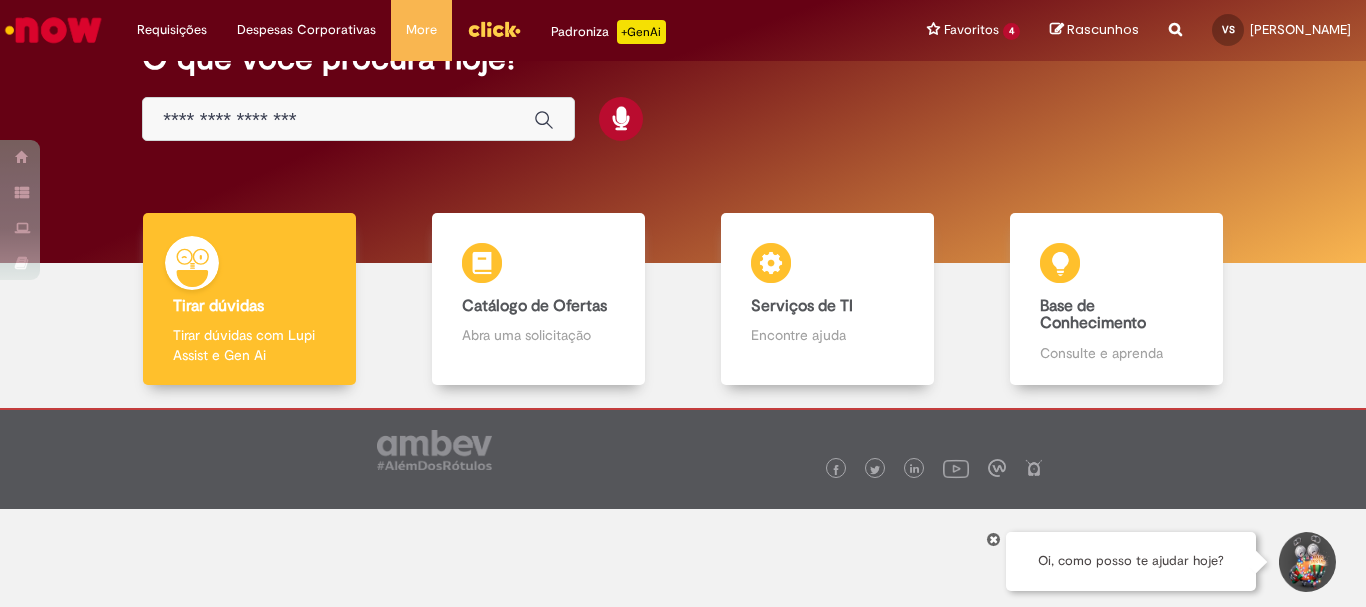 scroll, scrollTop: 0, scrollLeft: 0, axis: both 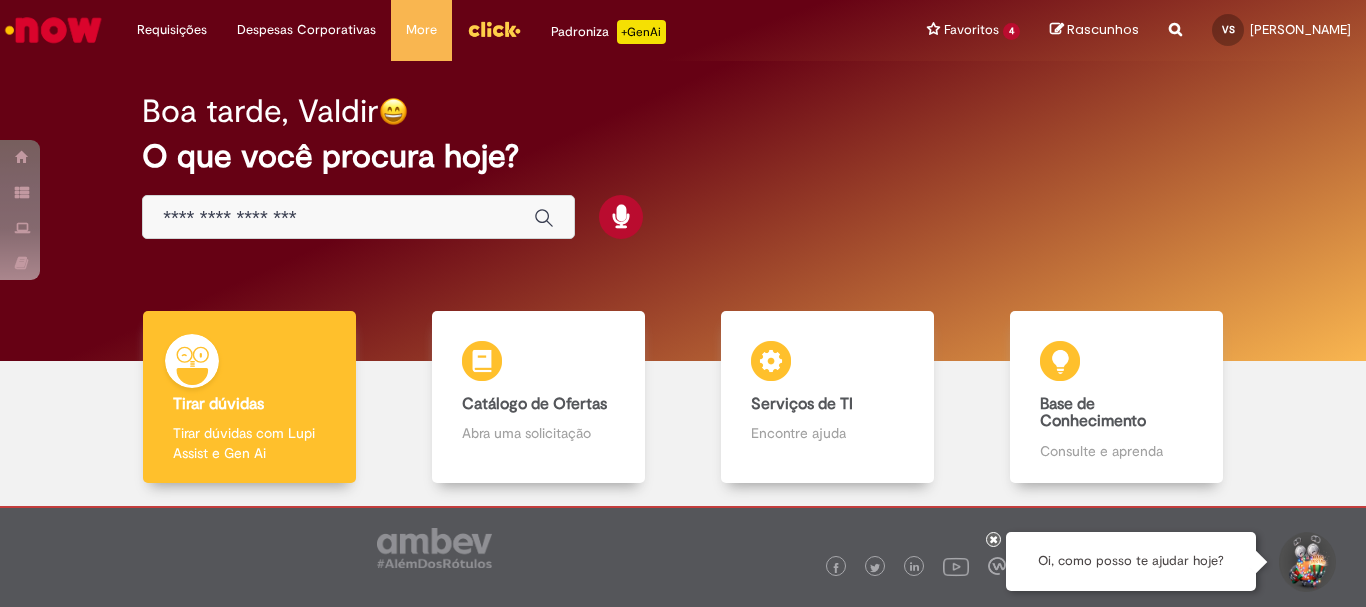 click at bounding box center (338, 218) 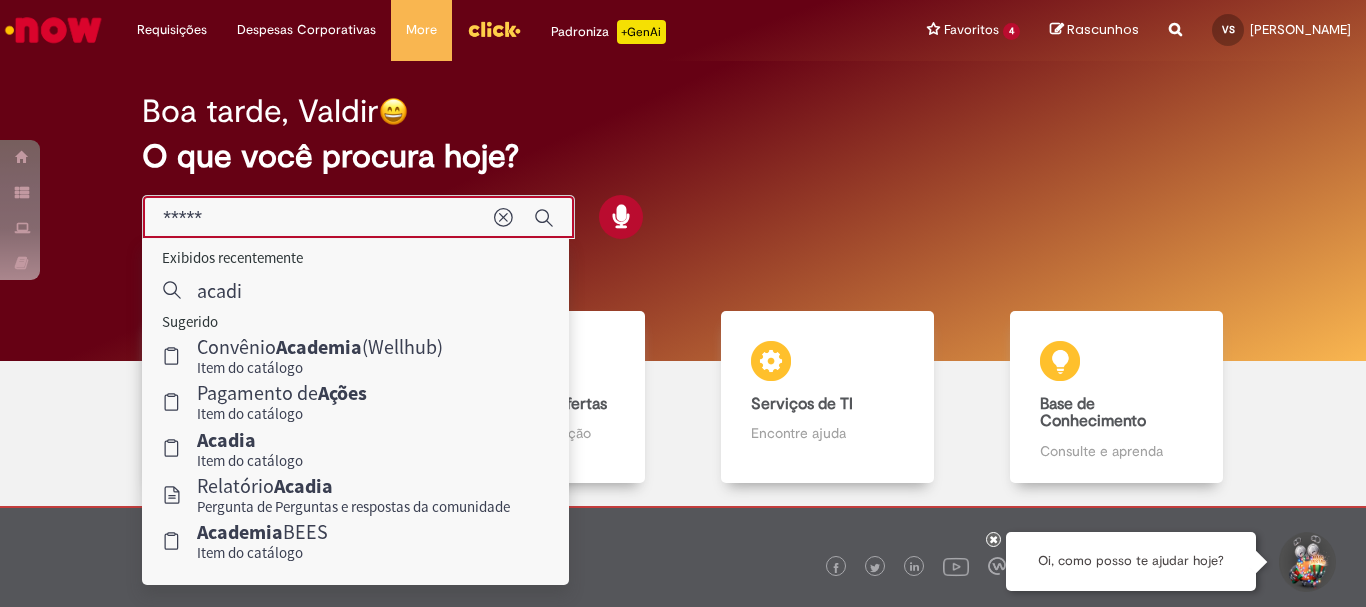 type on "******" 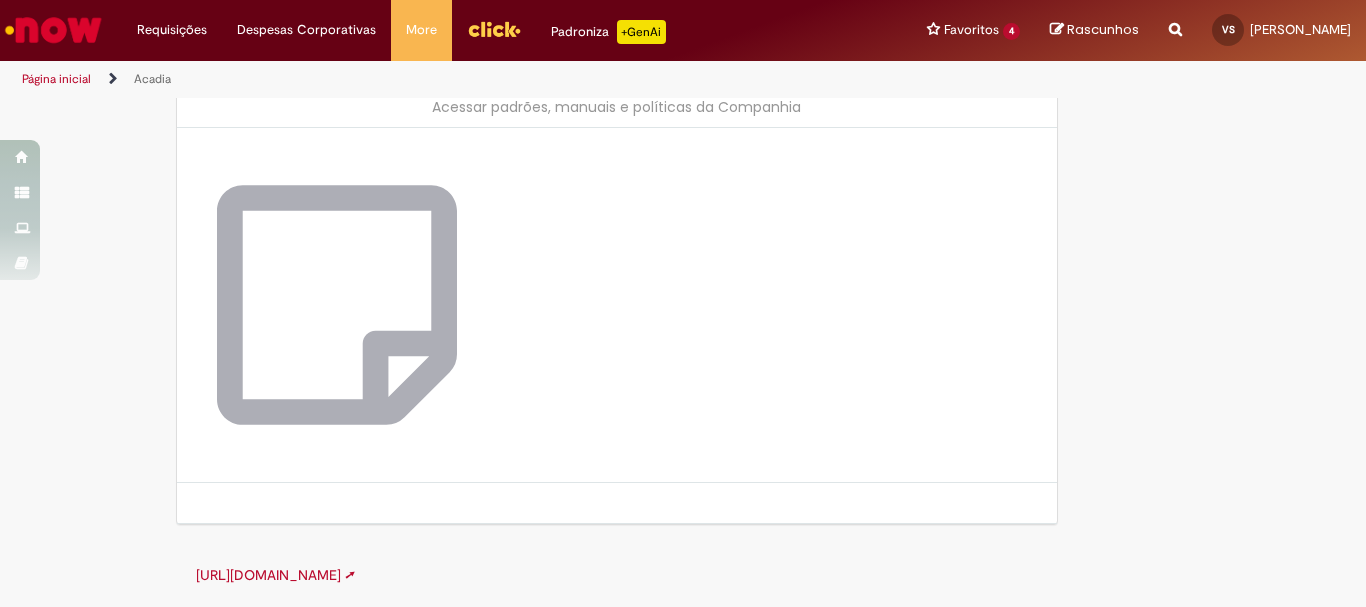 scroll, scrollTop: 0, scrollLeft: 0, axis: both 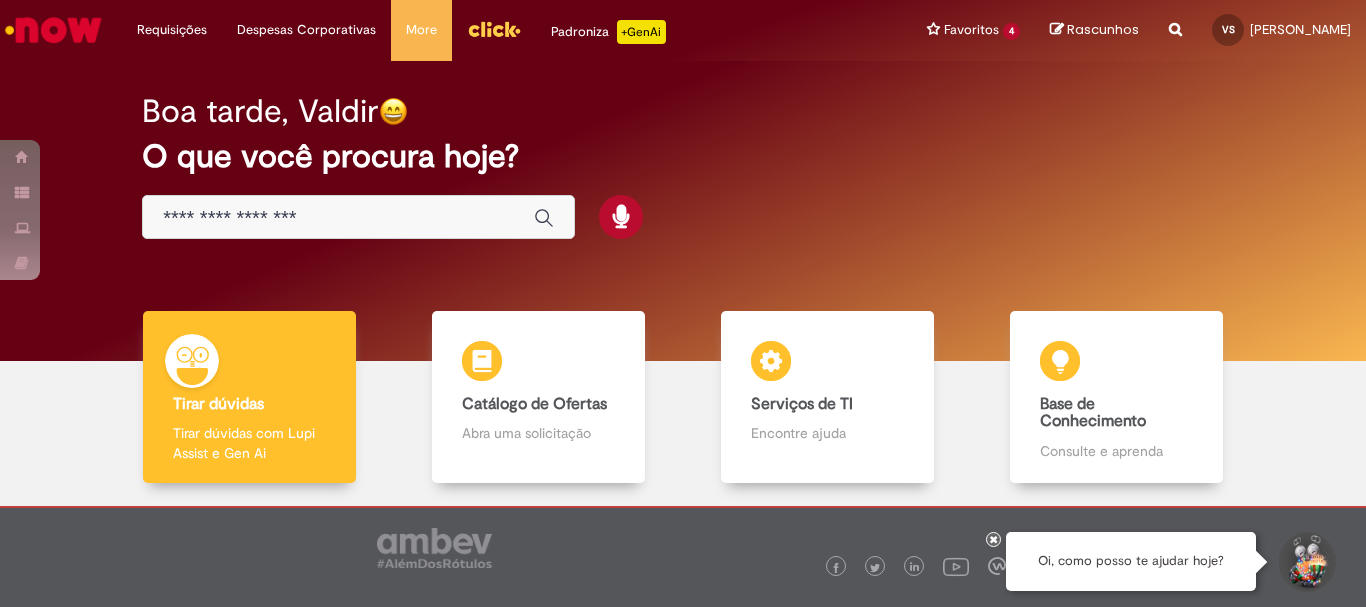 click at bounding box center (338, 218) 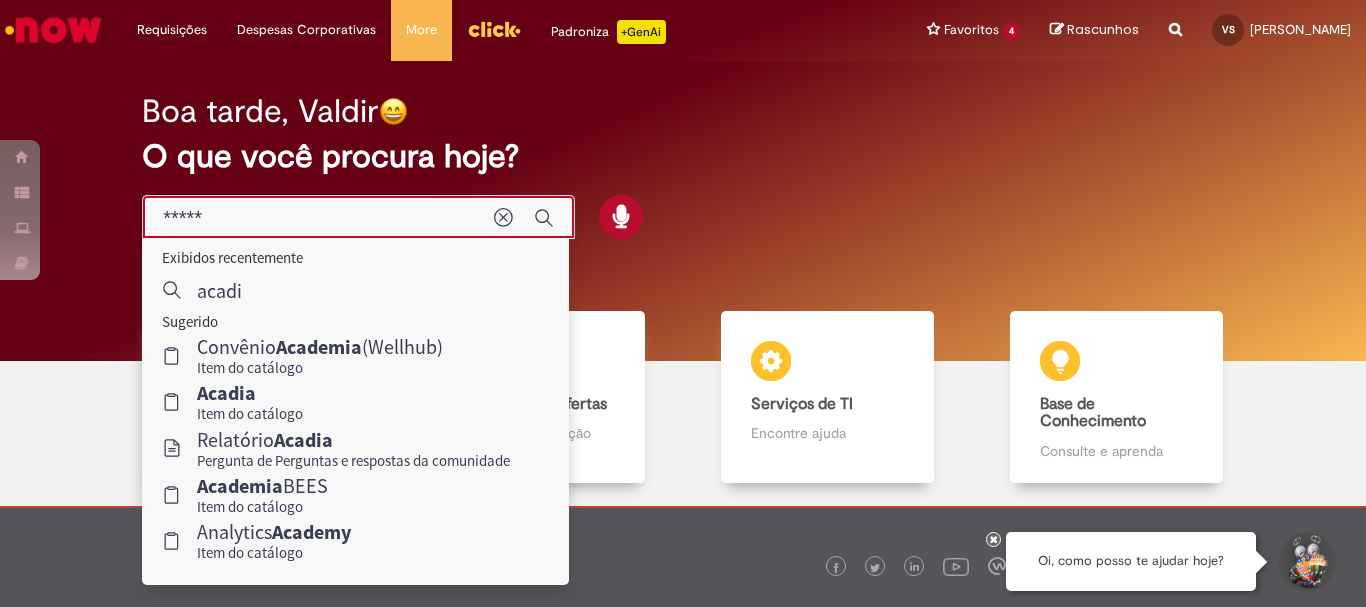 type on "******" 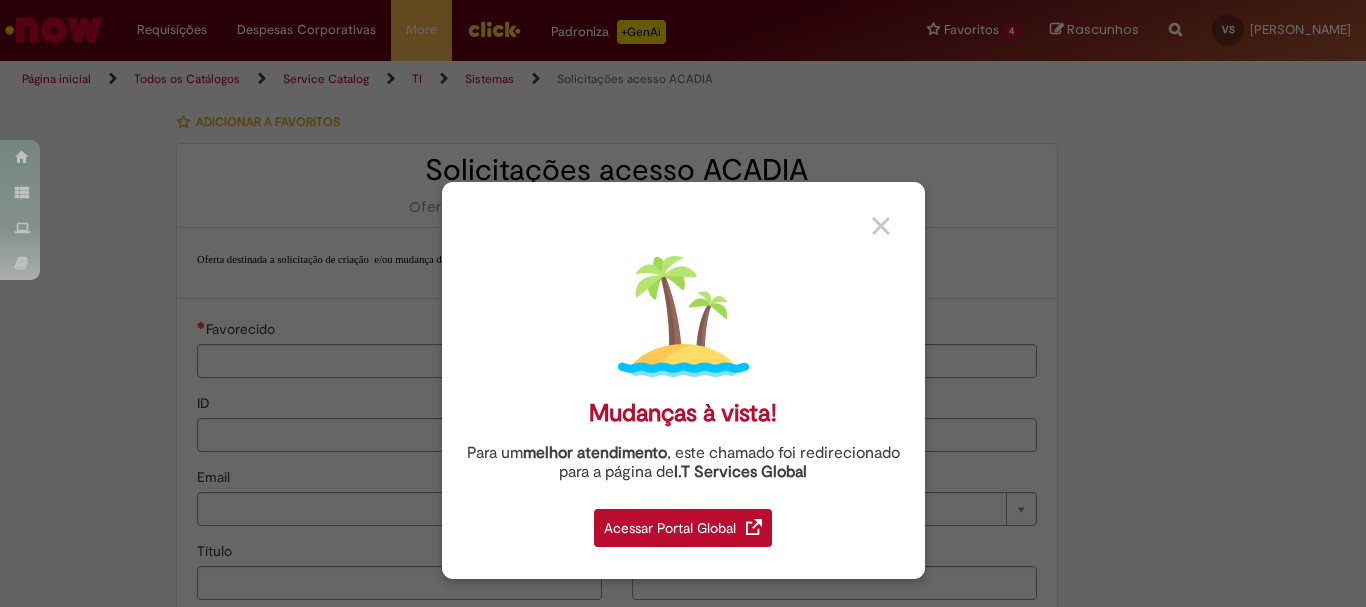type on "********" 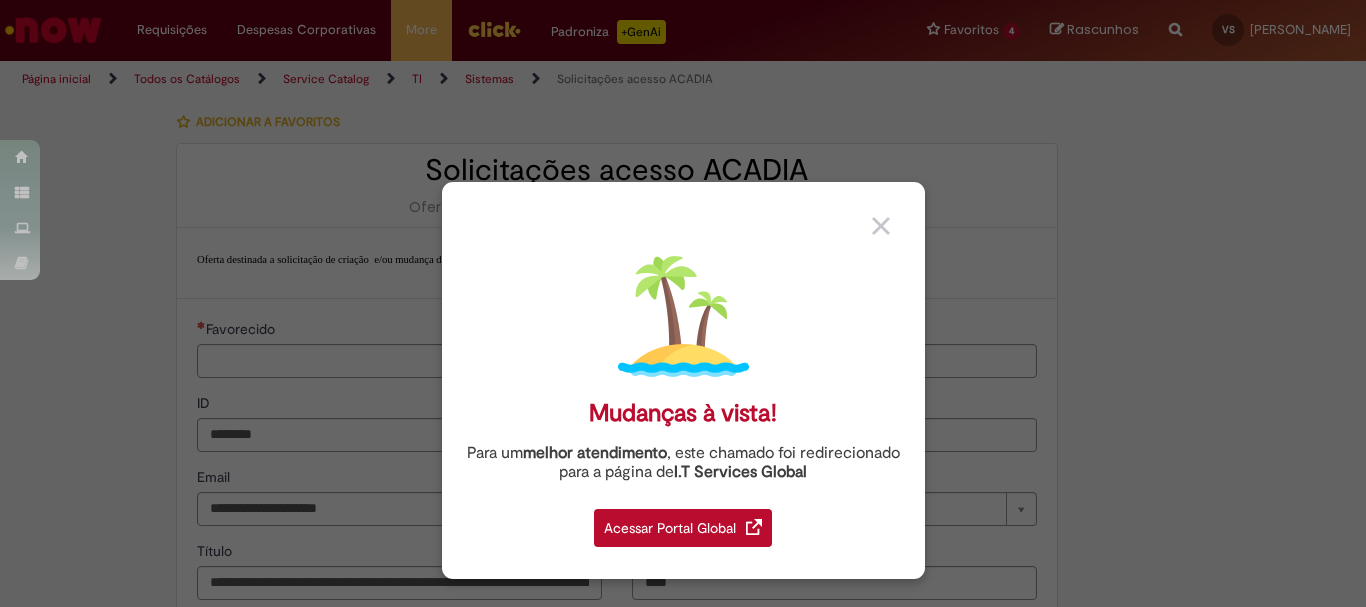 type on "**********" 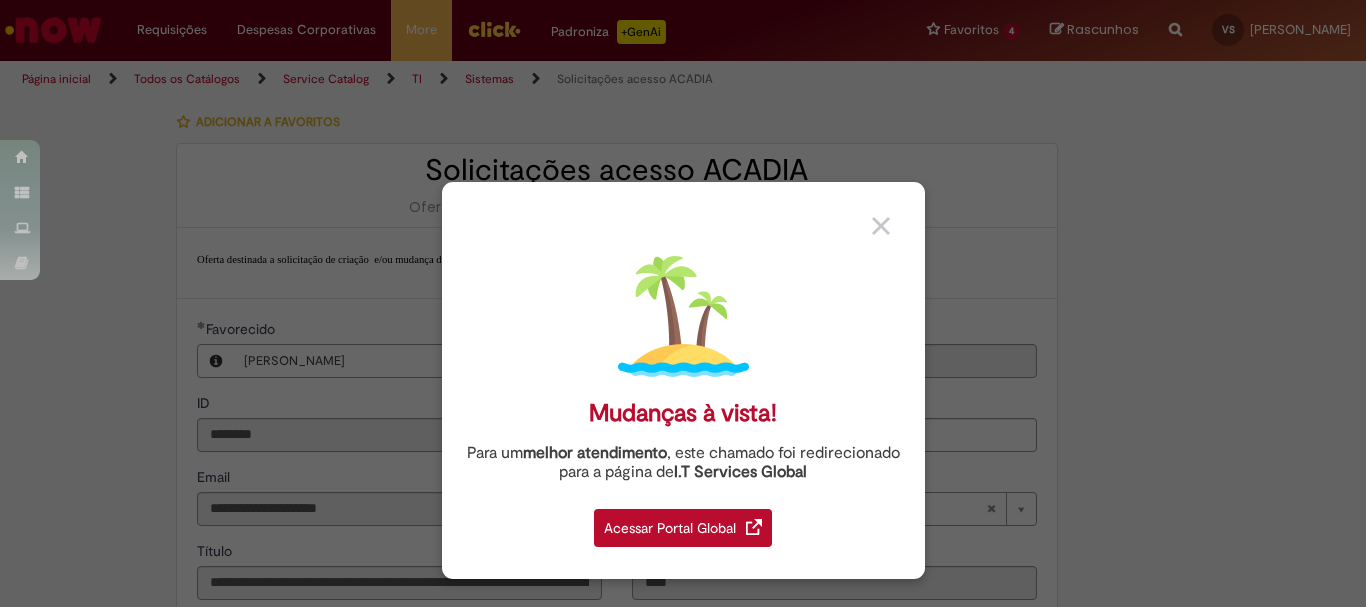type on "**********" 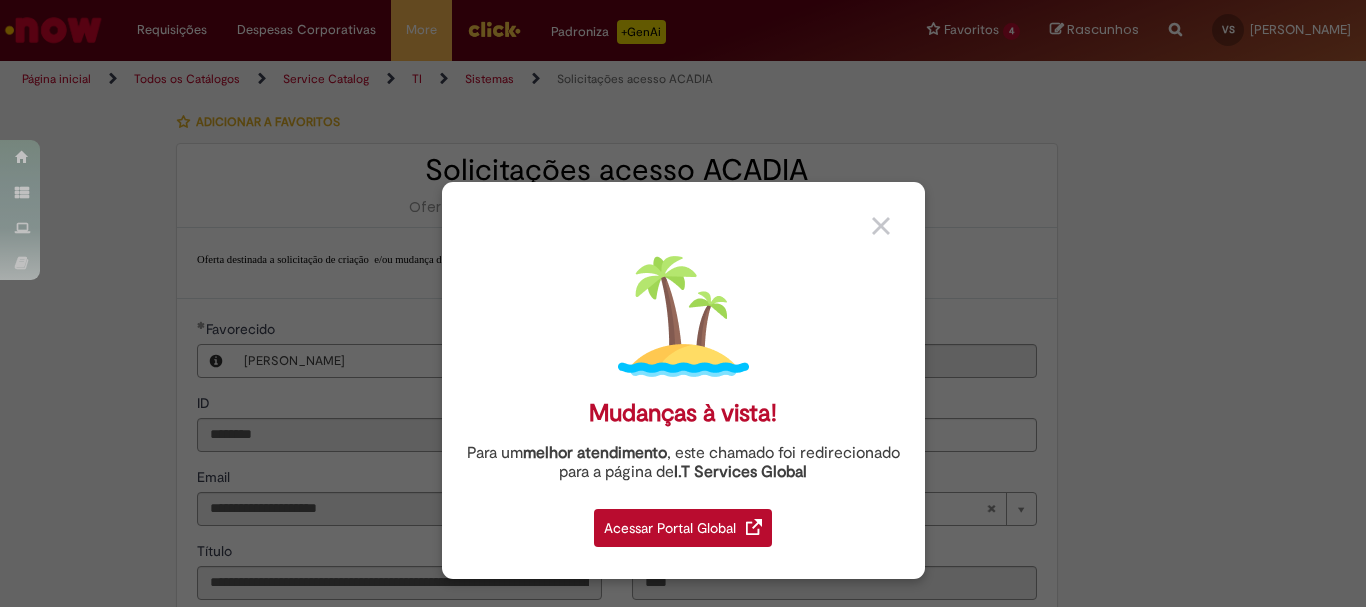 click on "Acessar Portal Global" at bounding box center [683, 528] 